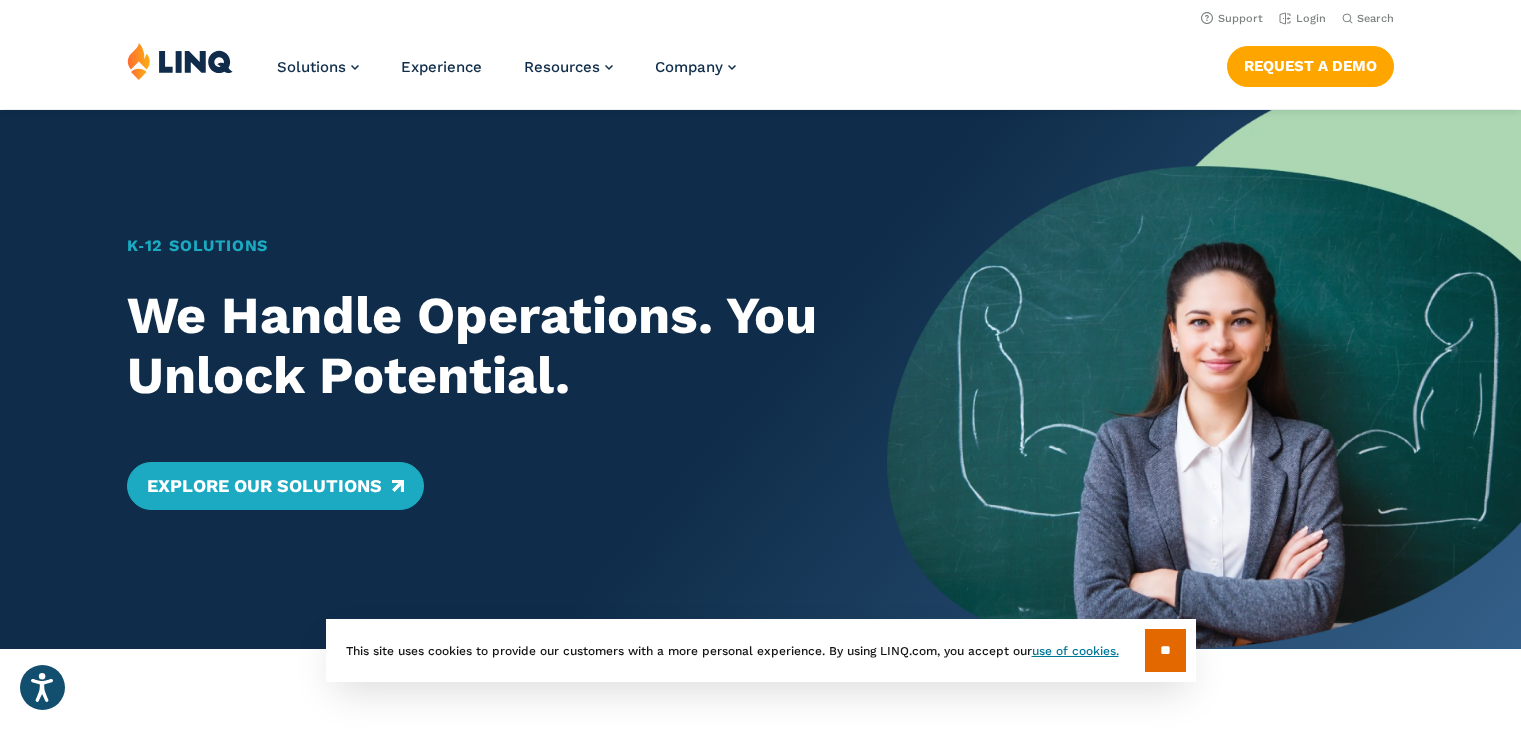 scroll, scrollTop: 0, scrollLeft: 0, axis: both 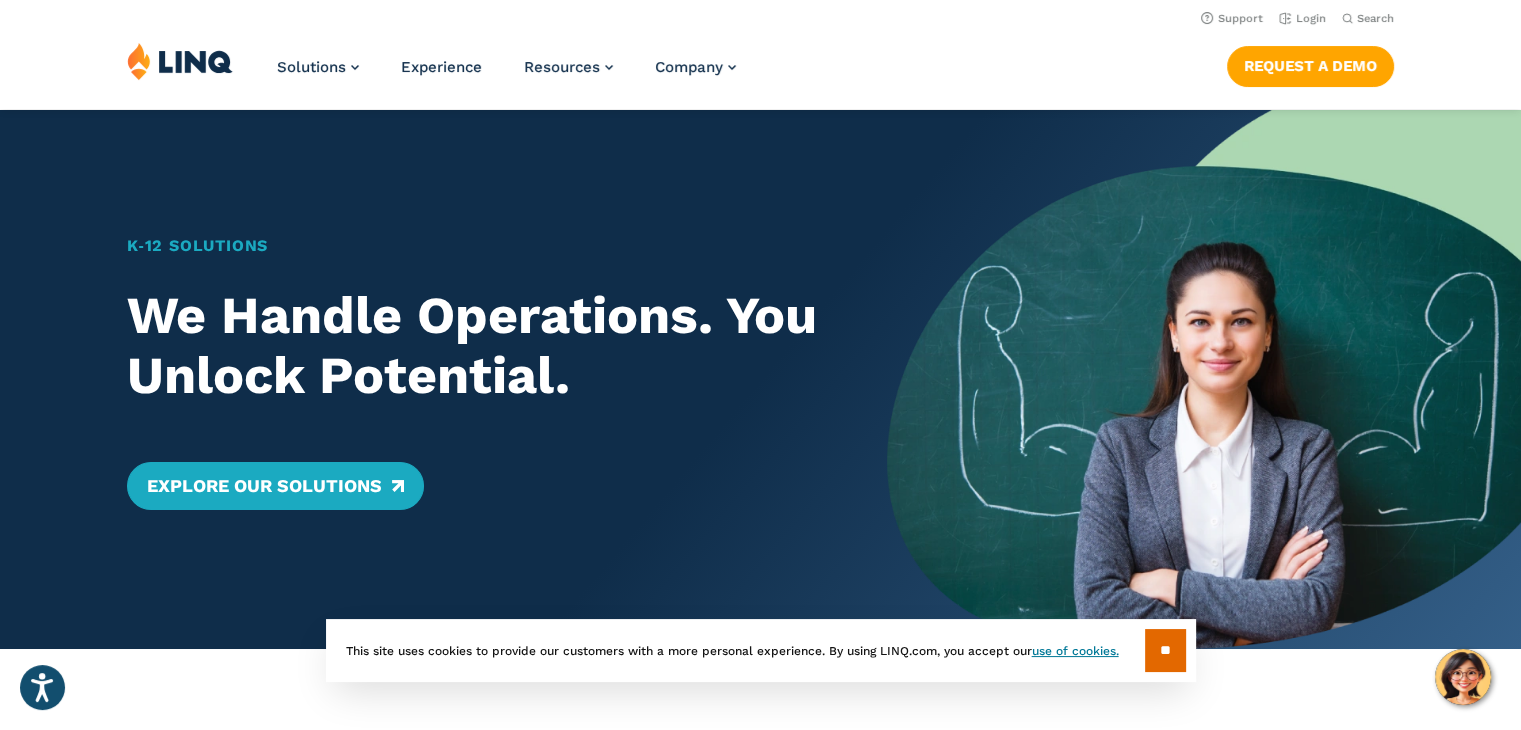 click on "Support
Login
Search
Search for:" at bounding box center [760, 17] 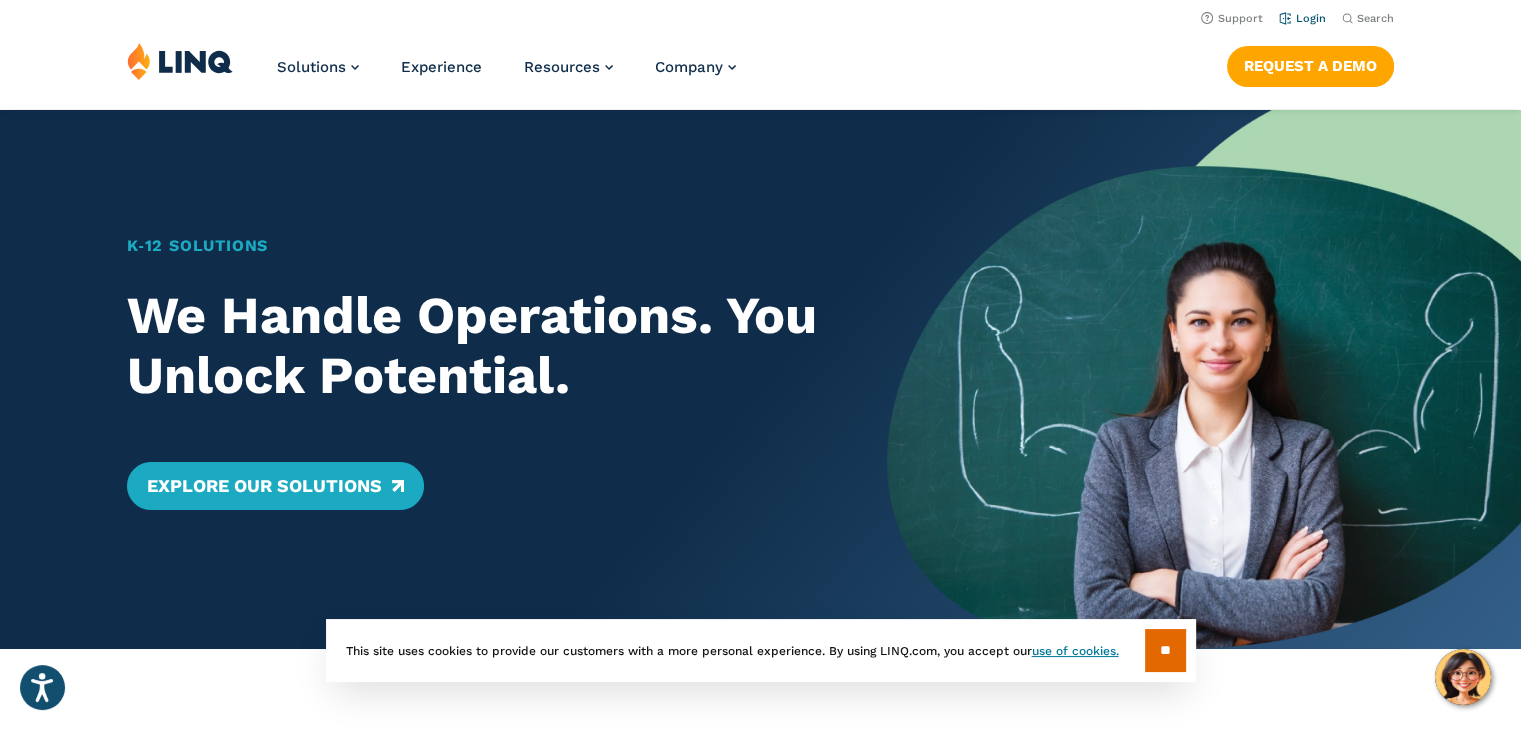 click on "Login" at bounding box center [1302, 18] 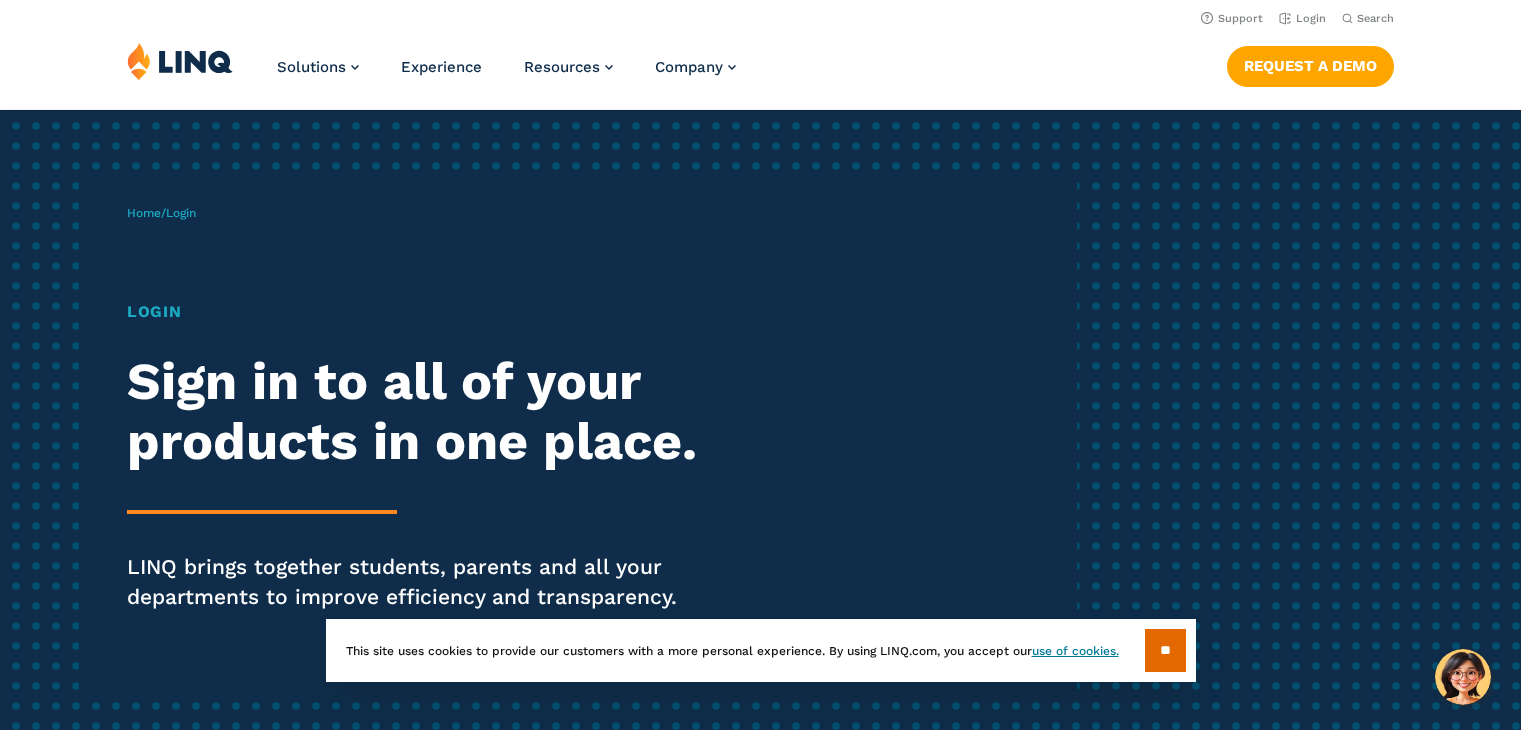 scroll, scrollTop: 0, scrollLeft: 0, axis: both 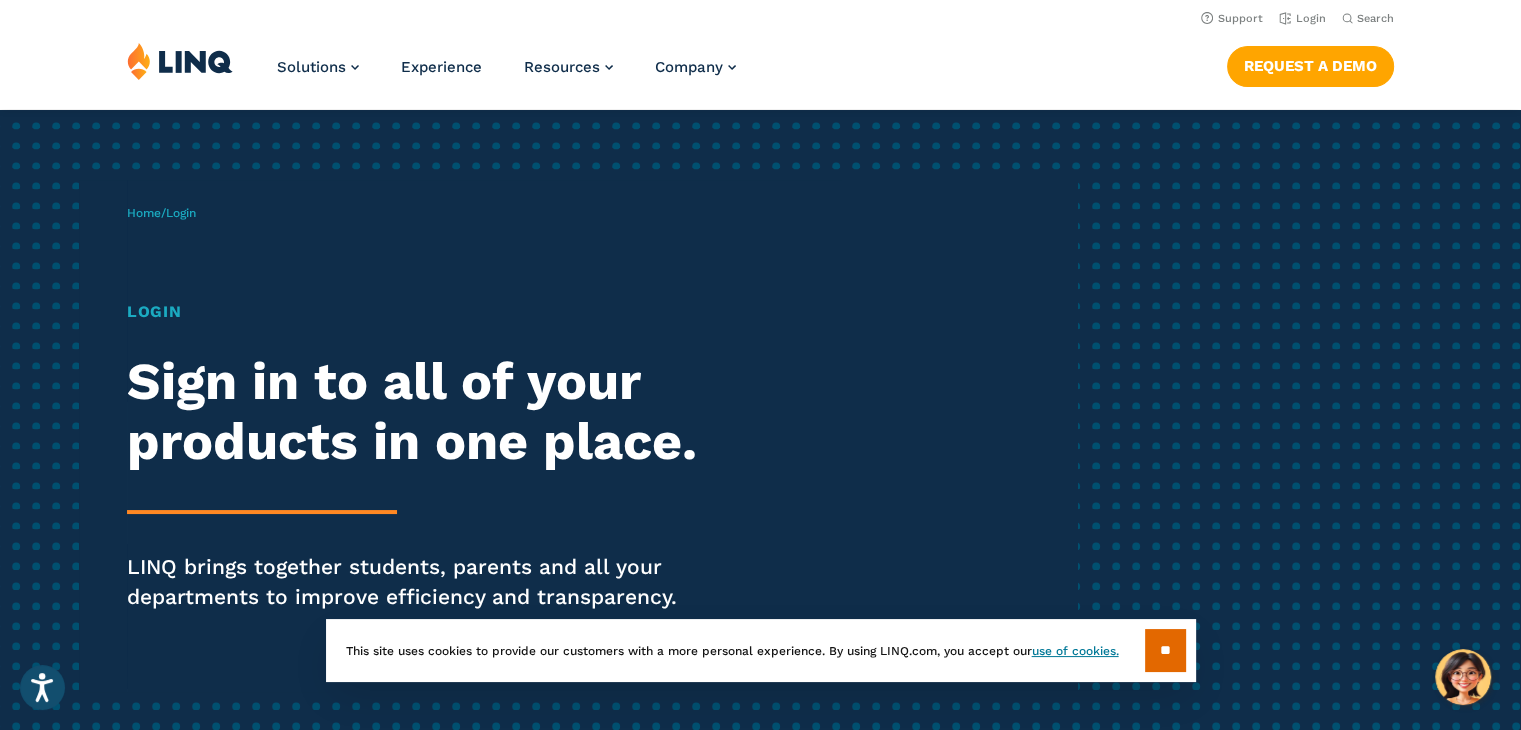 click on "Login" at bounding box center [420, 312] 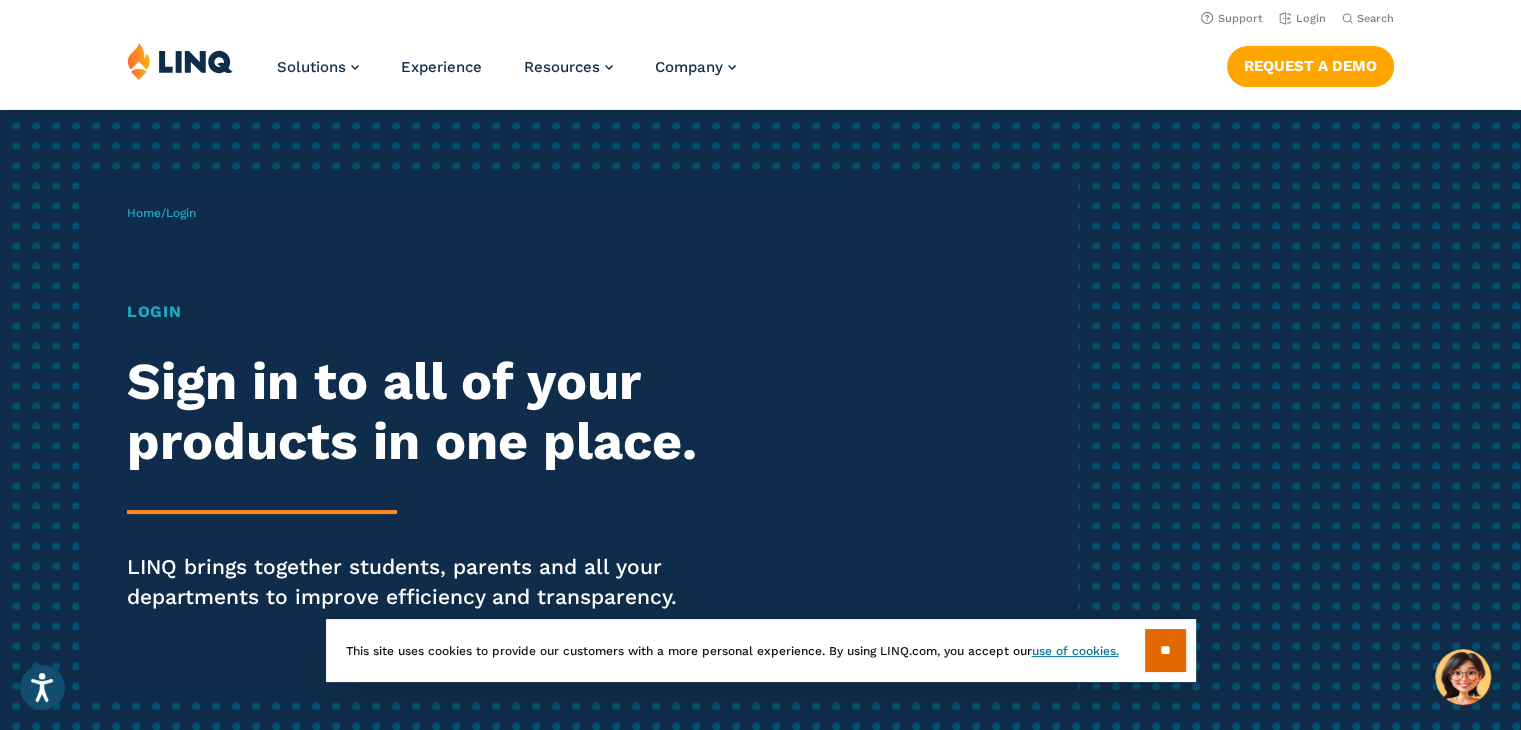 click on "Login" at bounding box center (181, 213) 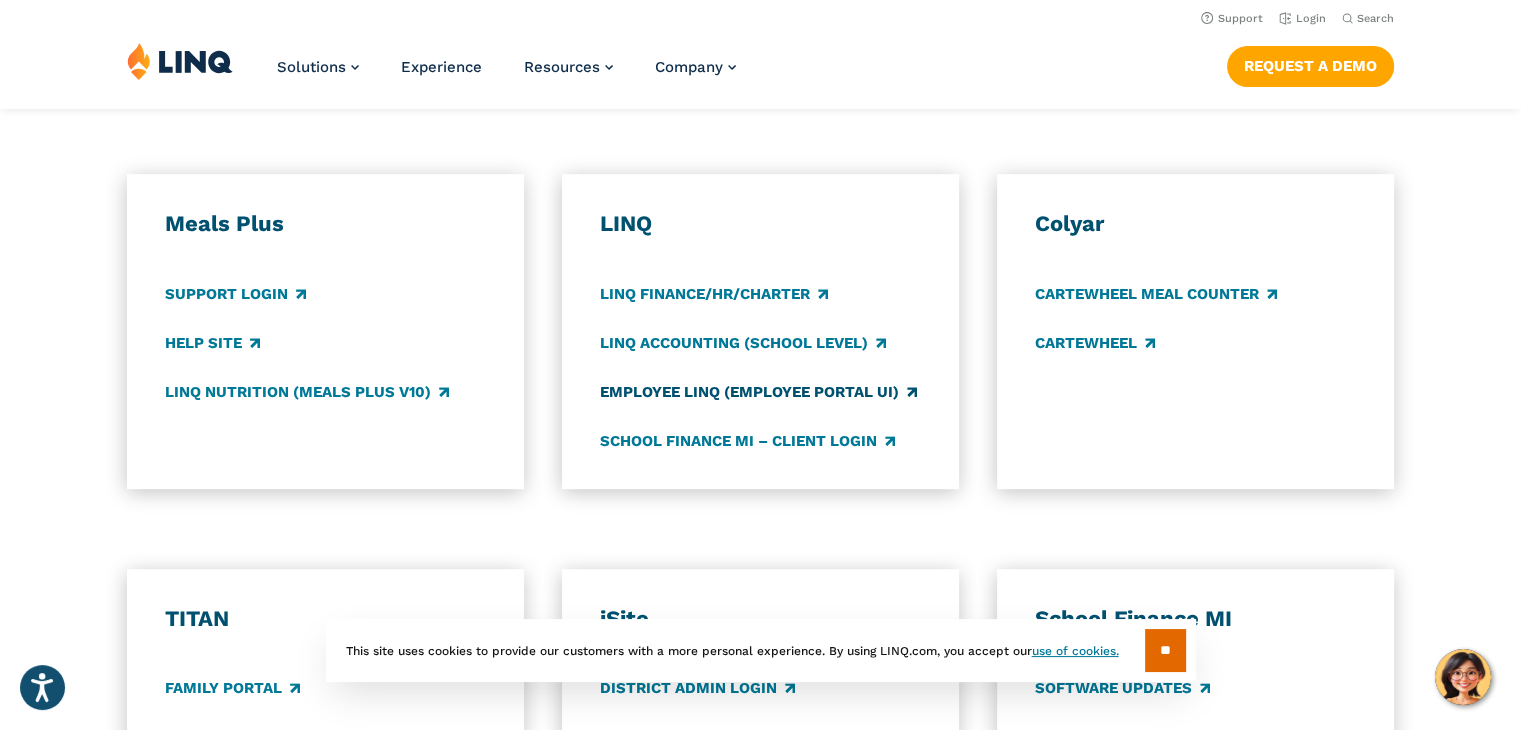 scroll, scrollTop: 1000, scrollLeft: 0, axis: vertical 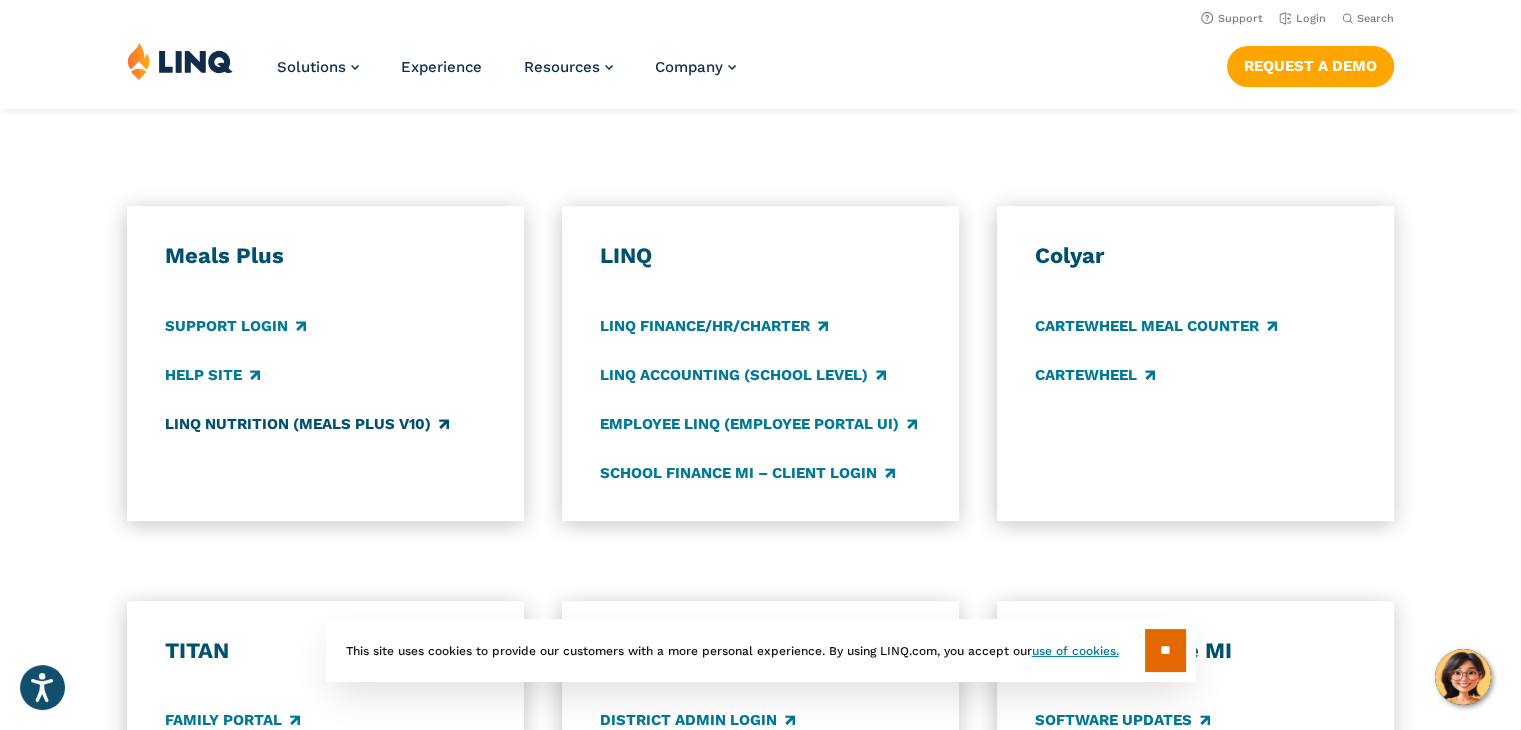 click on "LINQ Nutrition (Meals Plus v10)" at bounding box center [307, 424] 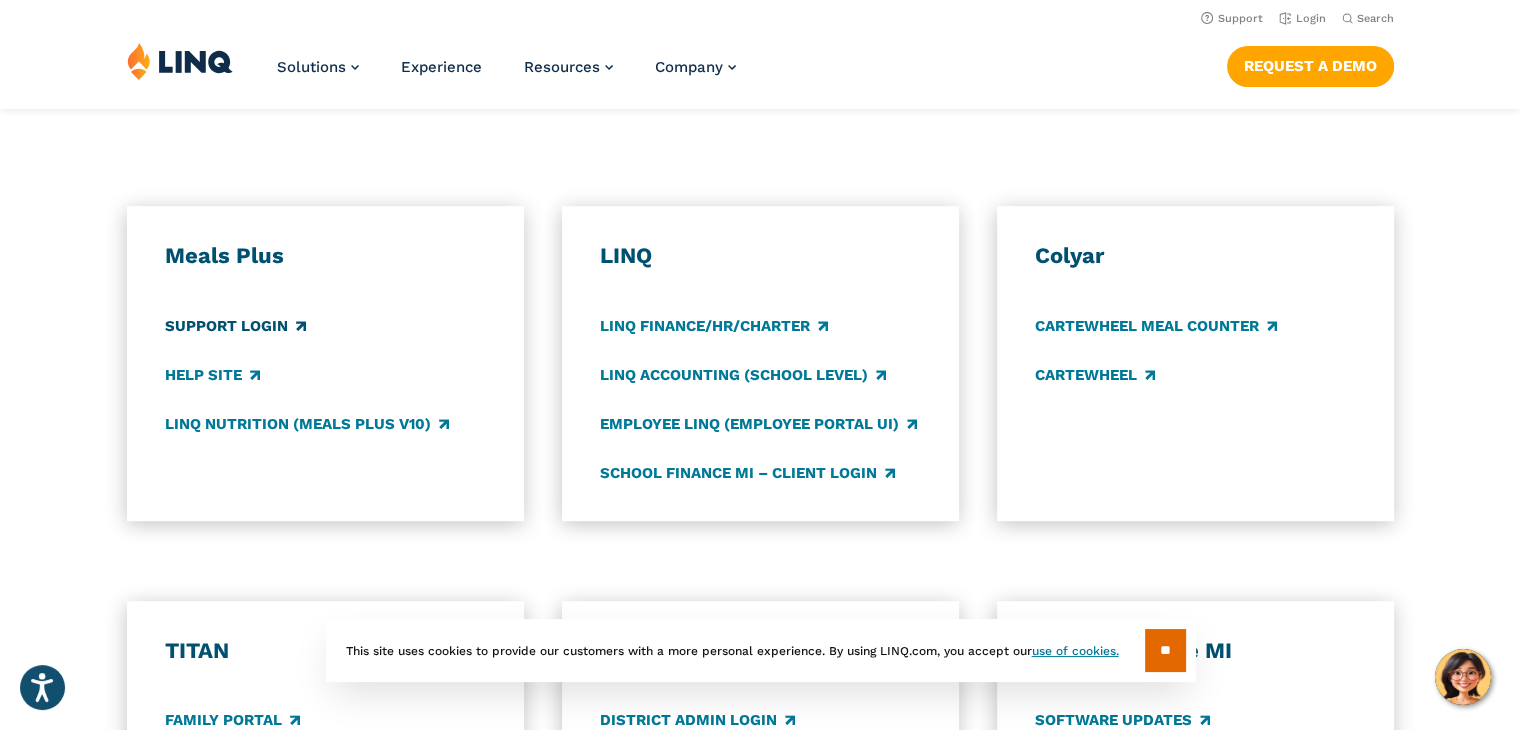 click on "Support Login" at bounding box center [235, 326] 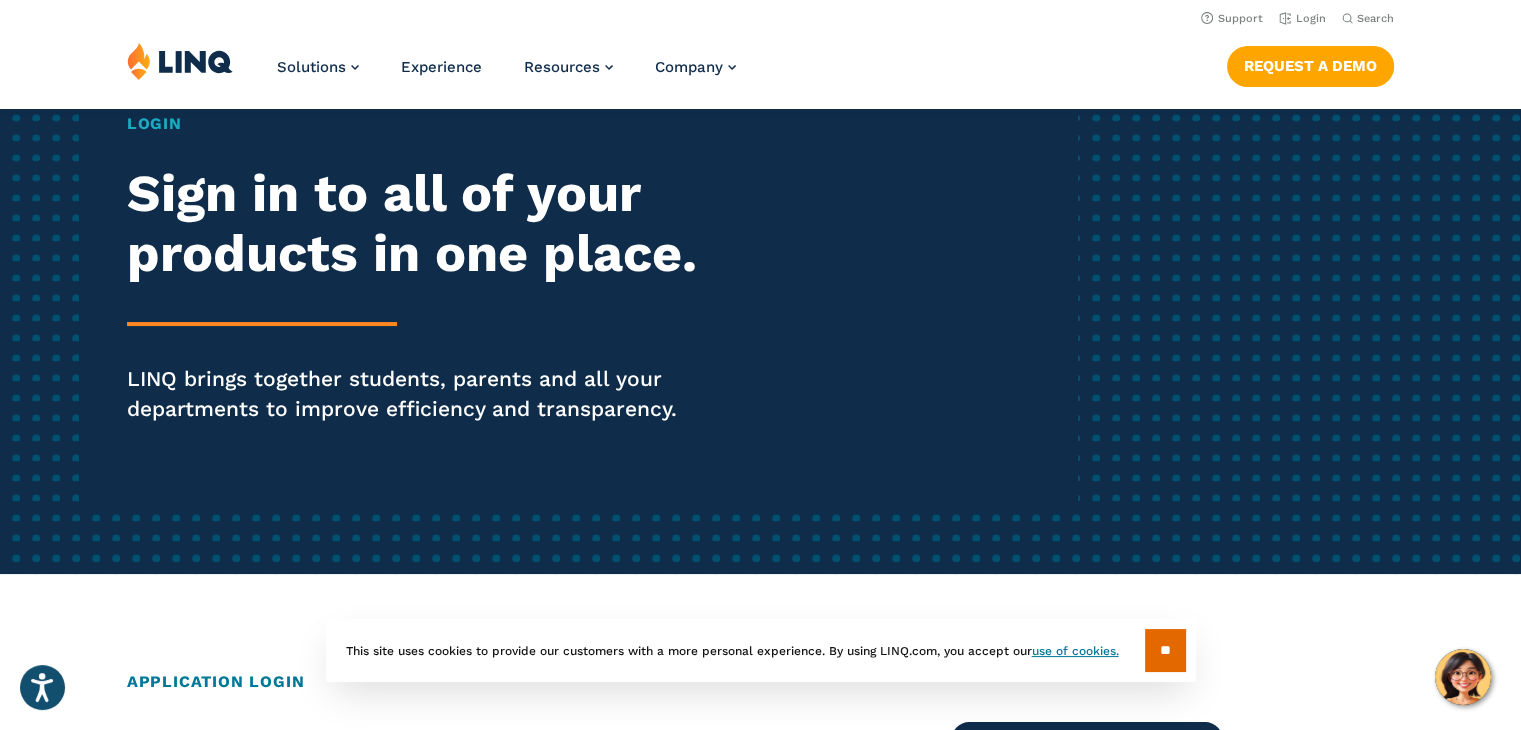 scroll, scrollTop: 0, scrollLeft: 0, axis: both 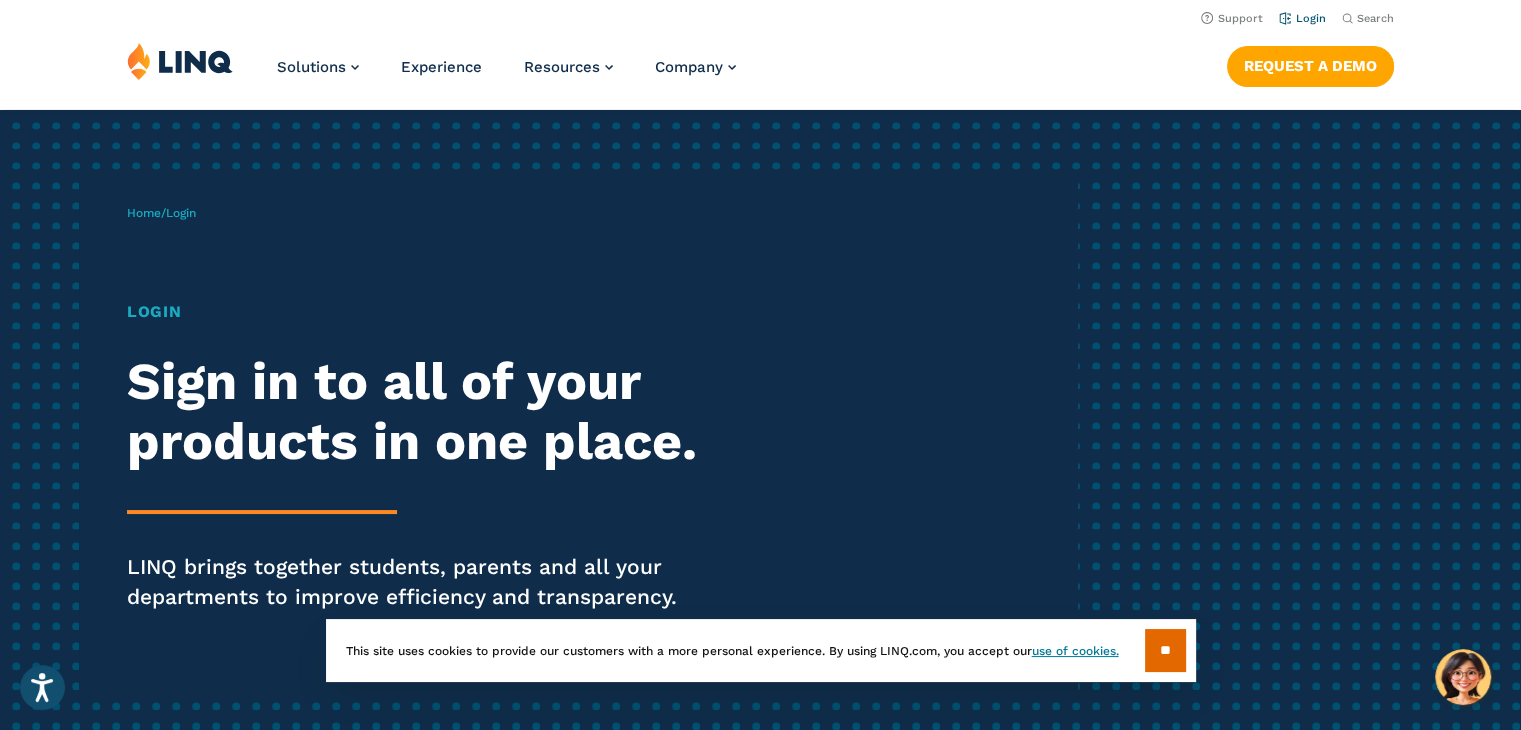 click on "Login" at bounding box center (1302, 18) 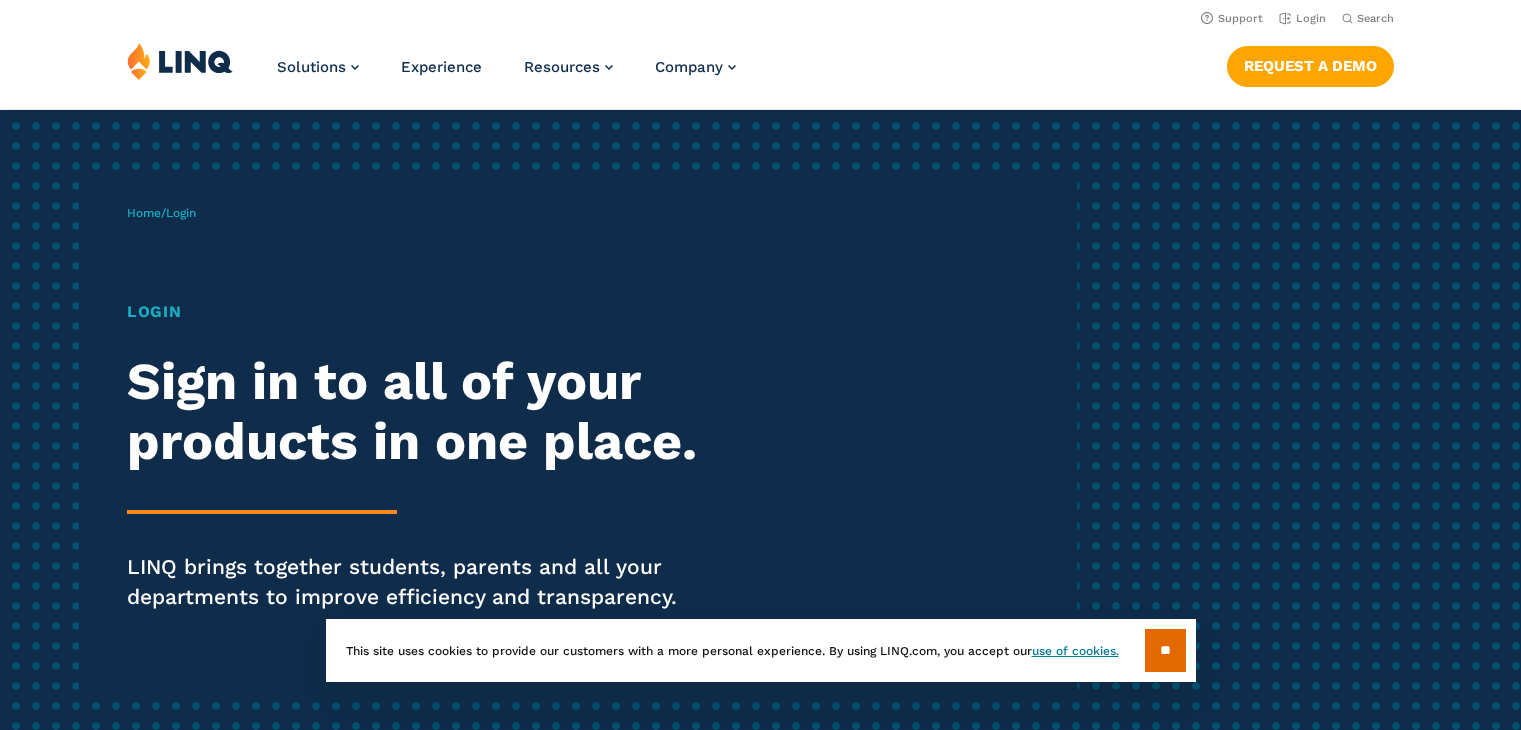 scroll, scrollTop: 0, scrollLeft: 0, axis: both 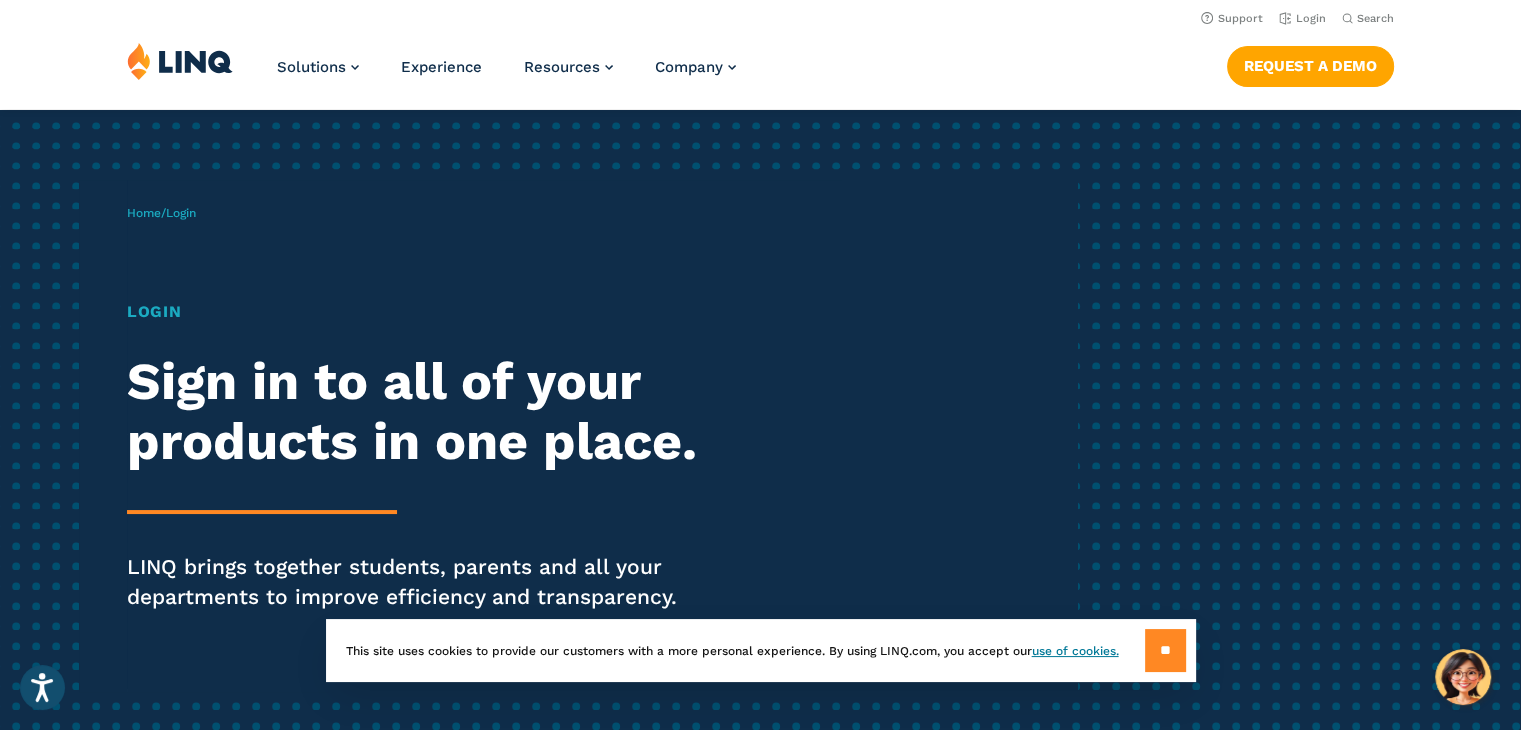 click on "**" at bounding box center (1165, 650) 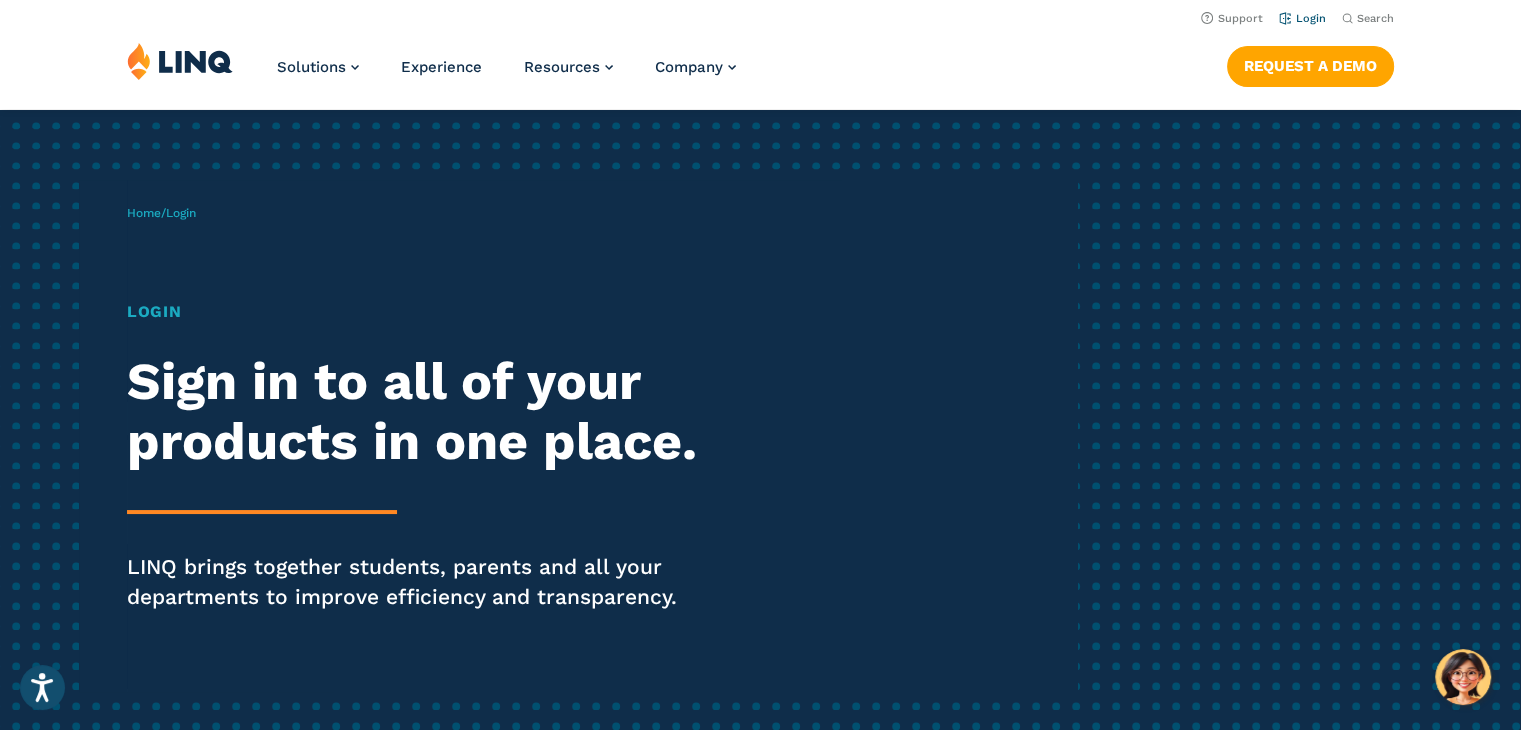 click on "Login" at bounding box center [1302, 17] 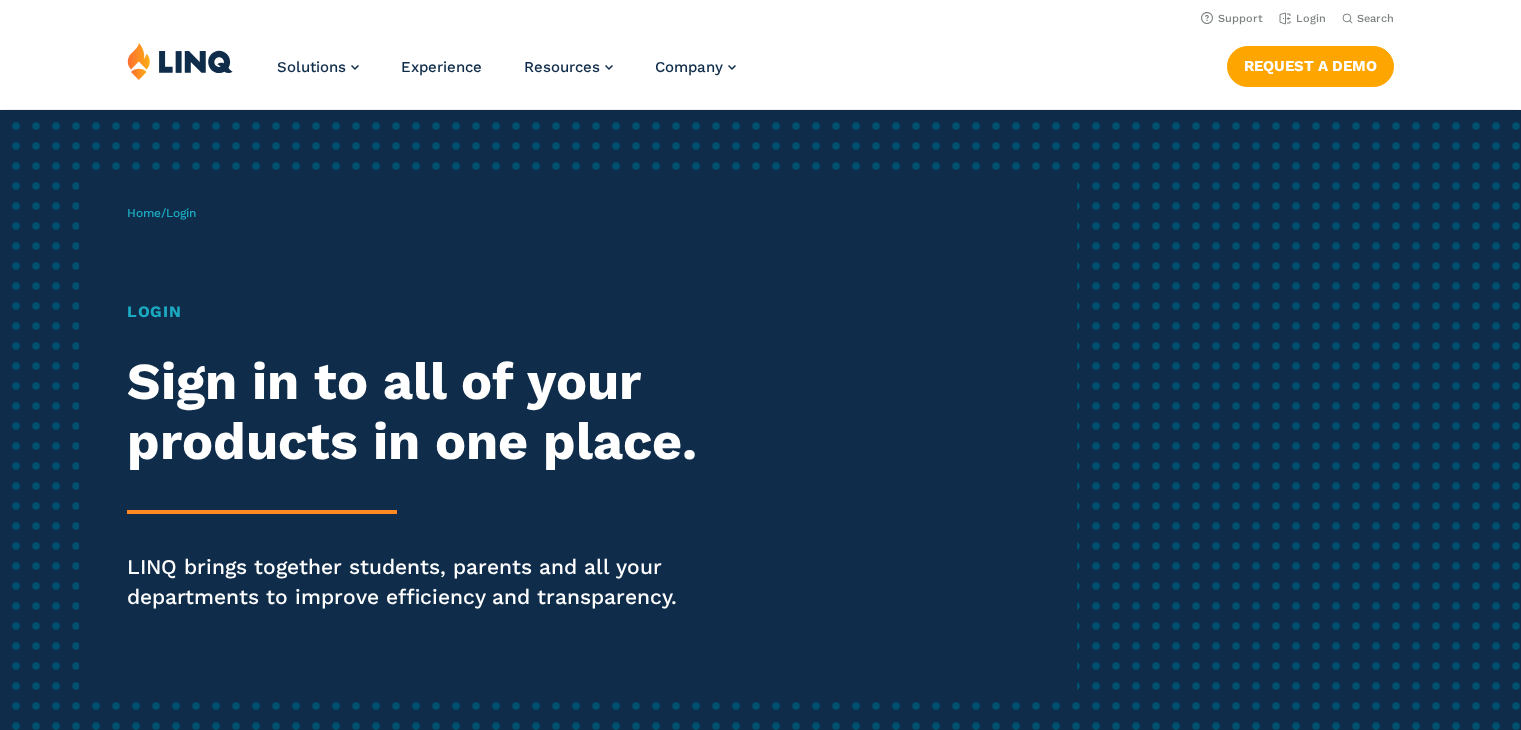 scroll, scrollTop: 0, scrollLeft: 0, axis: both 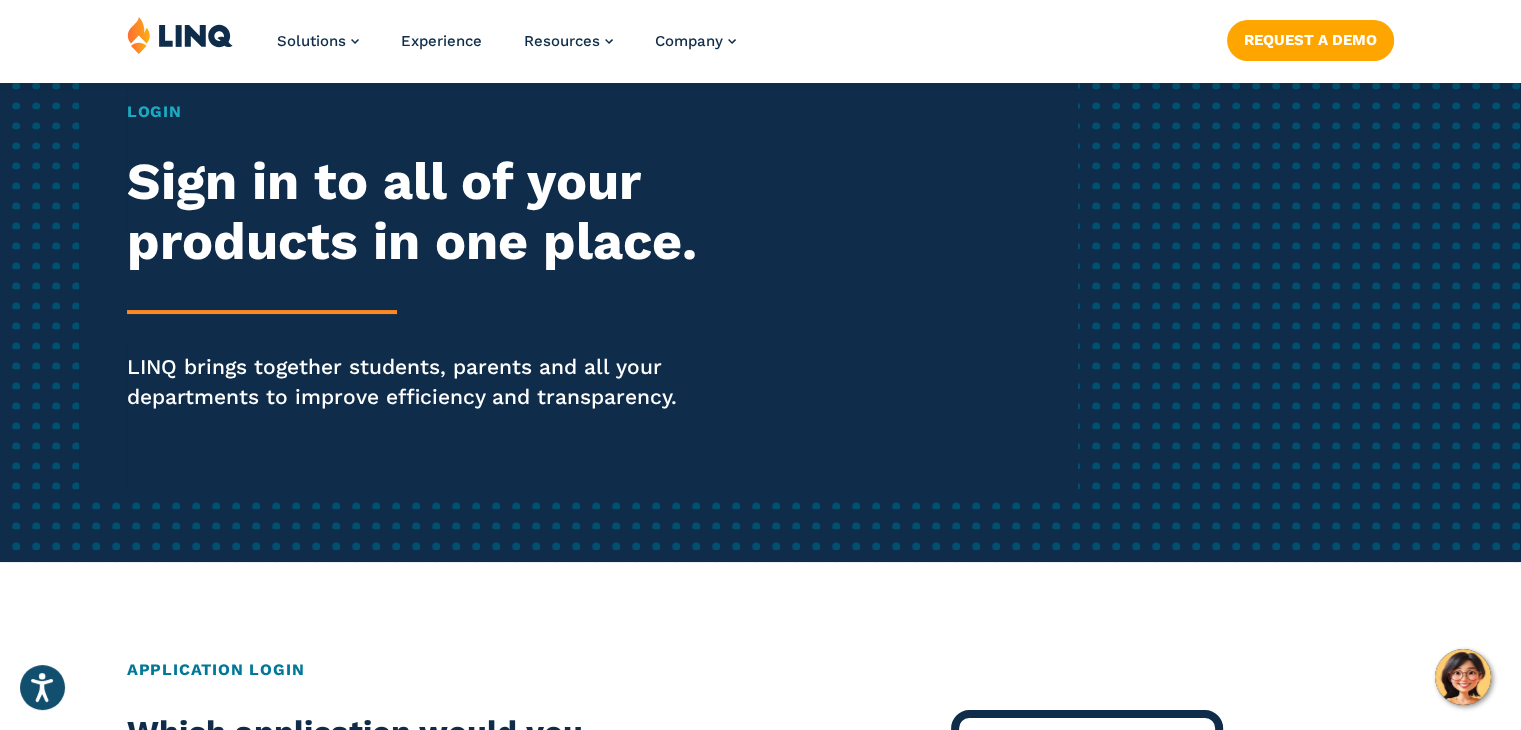 click on "Sign in to all of your products in one place." at bounding box center (420, 212) 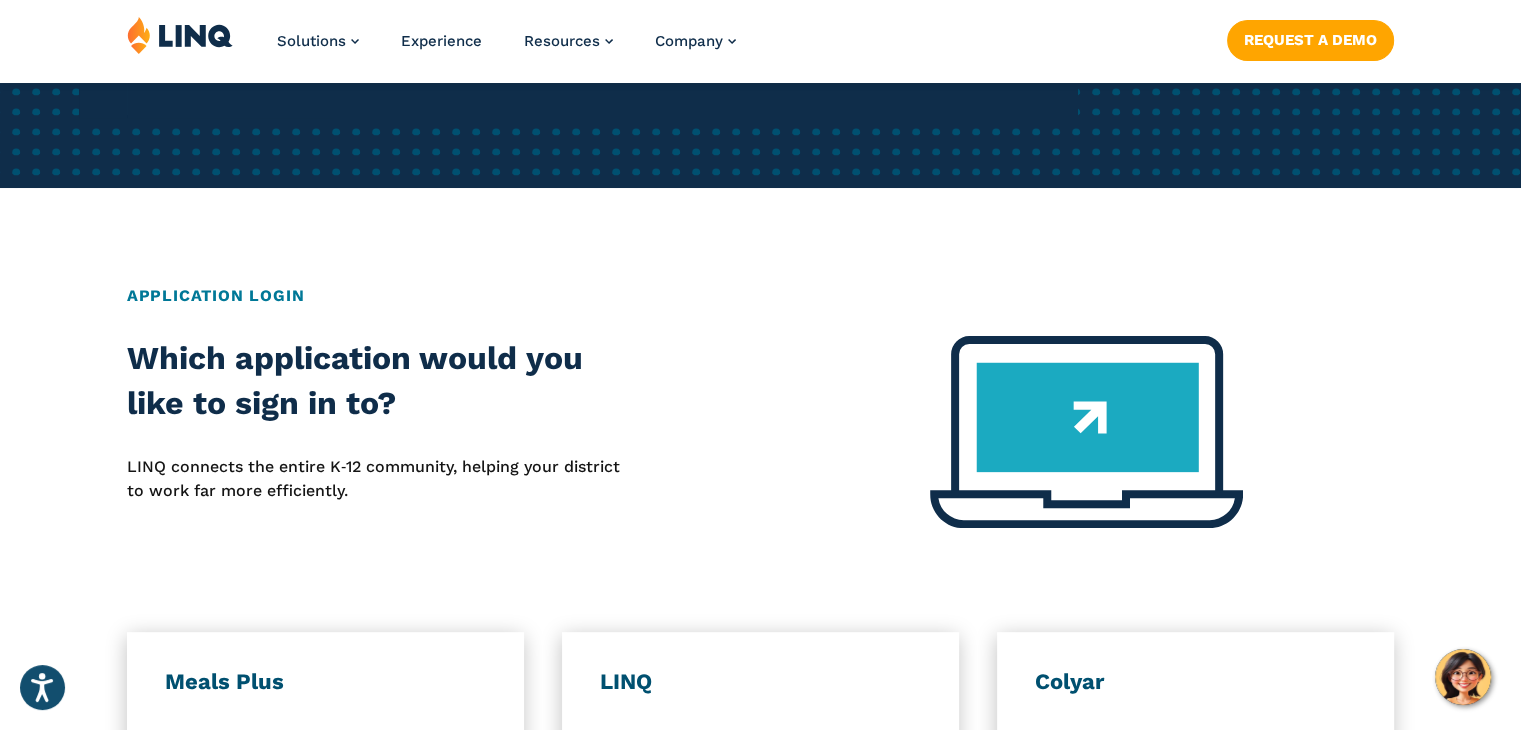 scroll, scrollTop: 700, scrollLeft: 0, axis: vertical 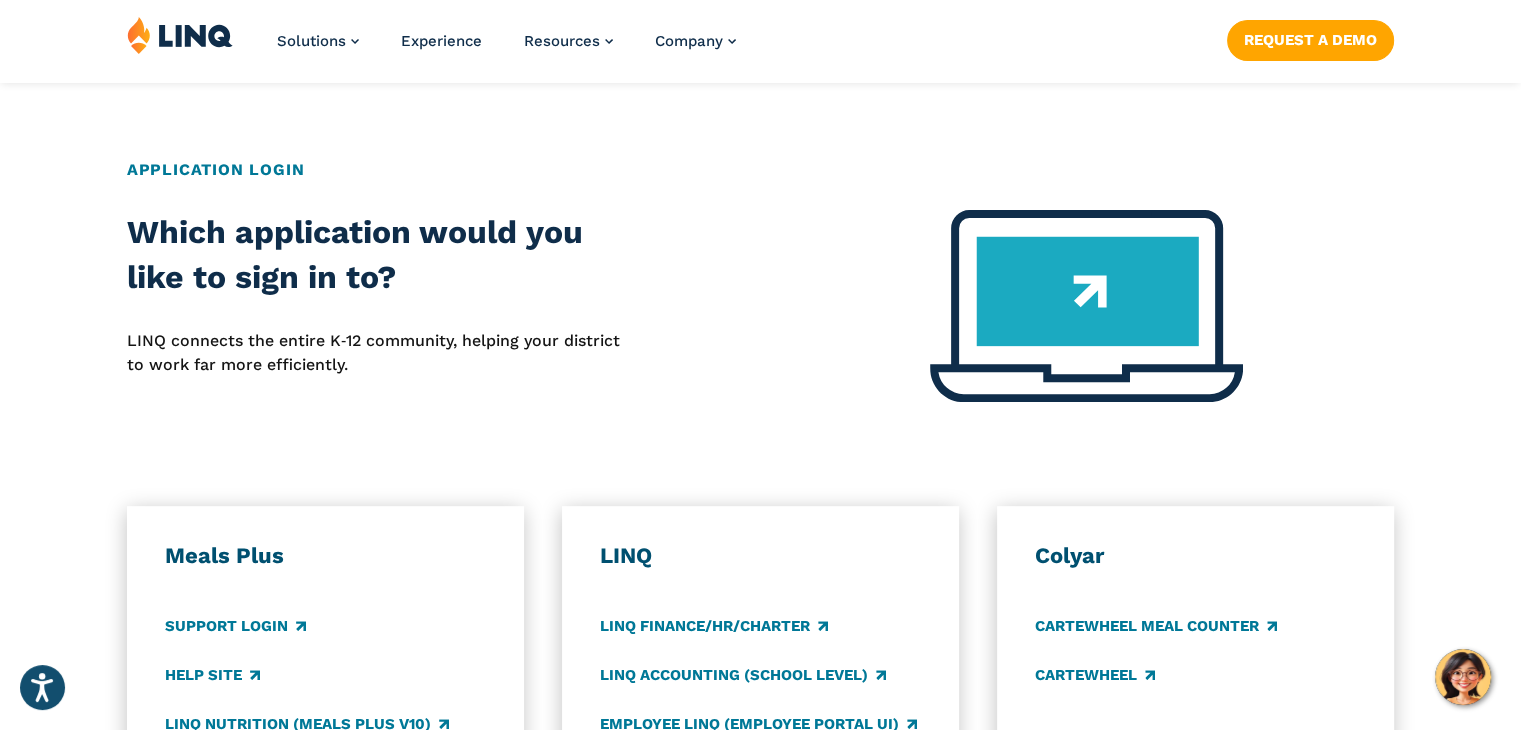 click at bounding box center [1086, 306] 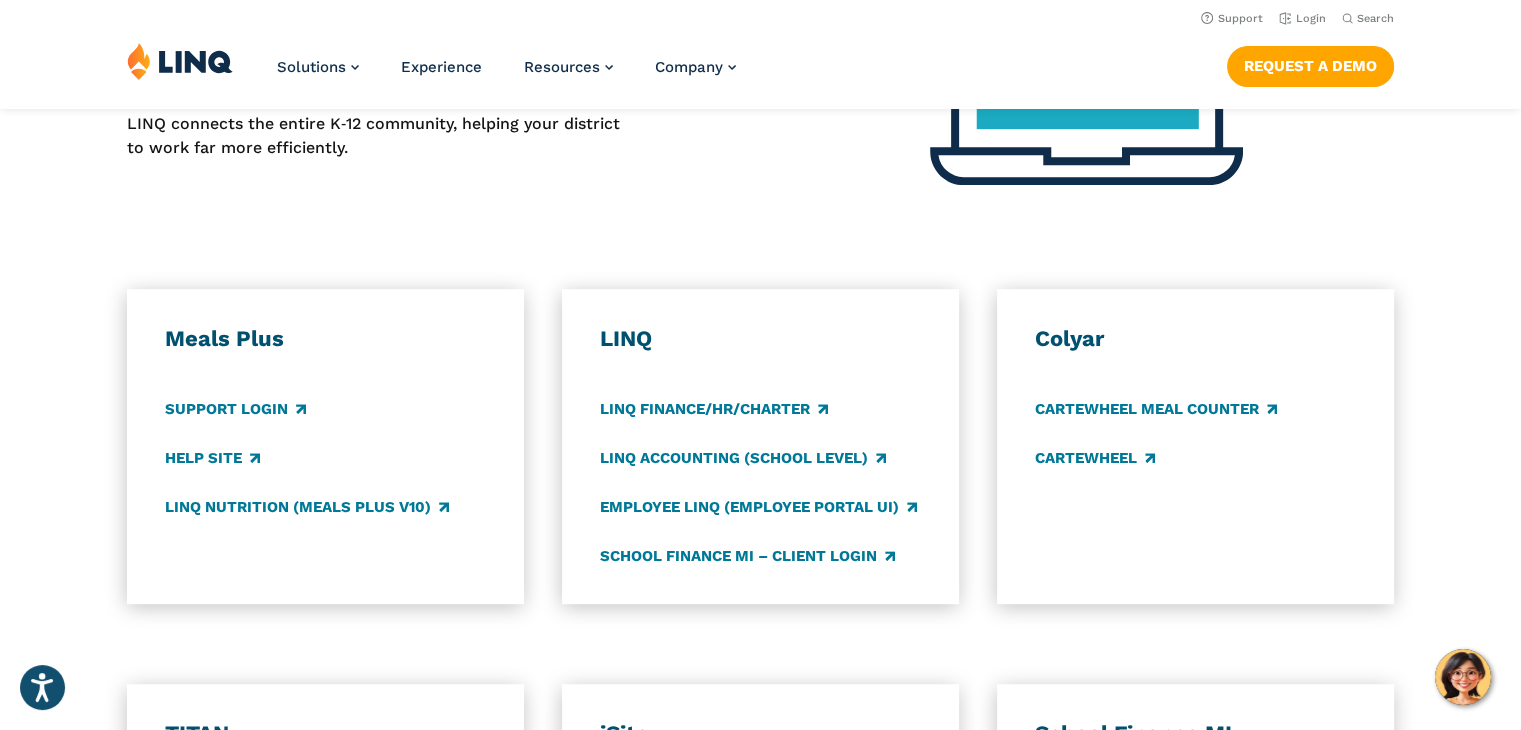 scroll, scrollTop: 900, scrollLeft: 0, axis: vertical 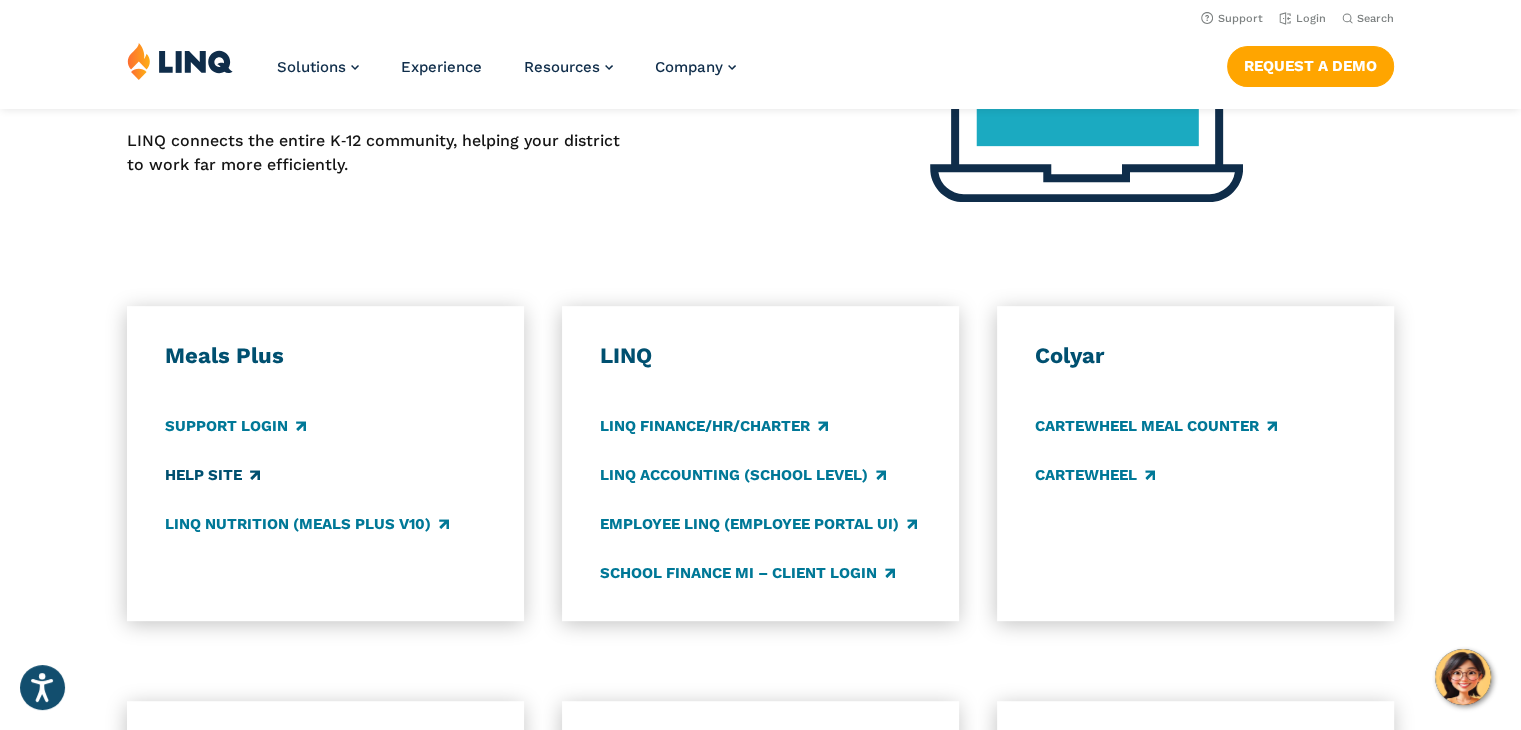 click on "Help Site" at bounding box center (212, 475) 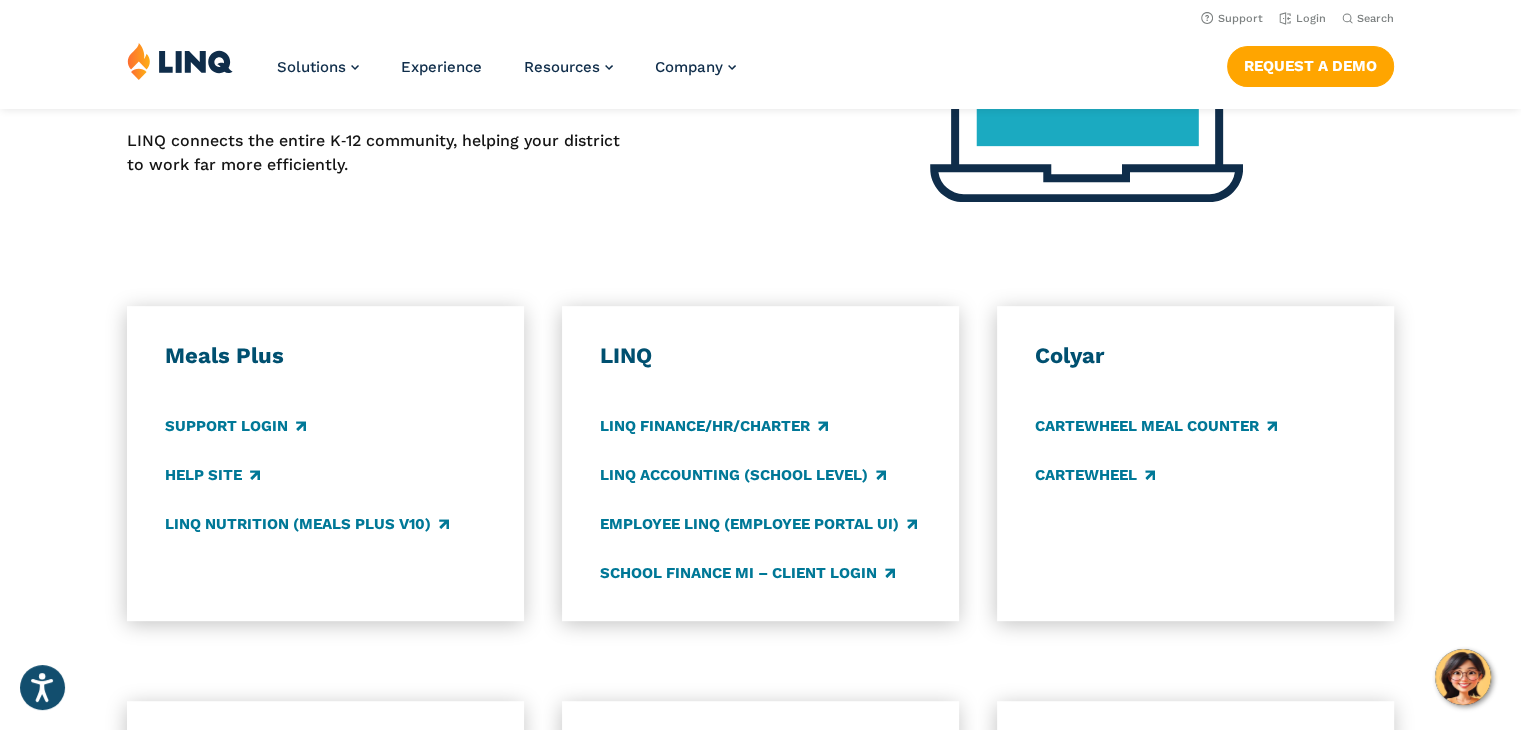 scroll, scrollTop: 400, scrollLeft: 0, axis: vertical 